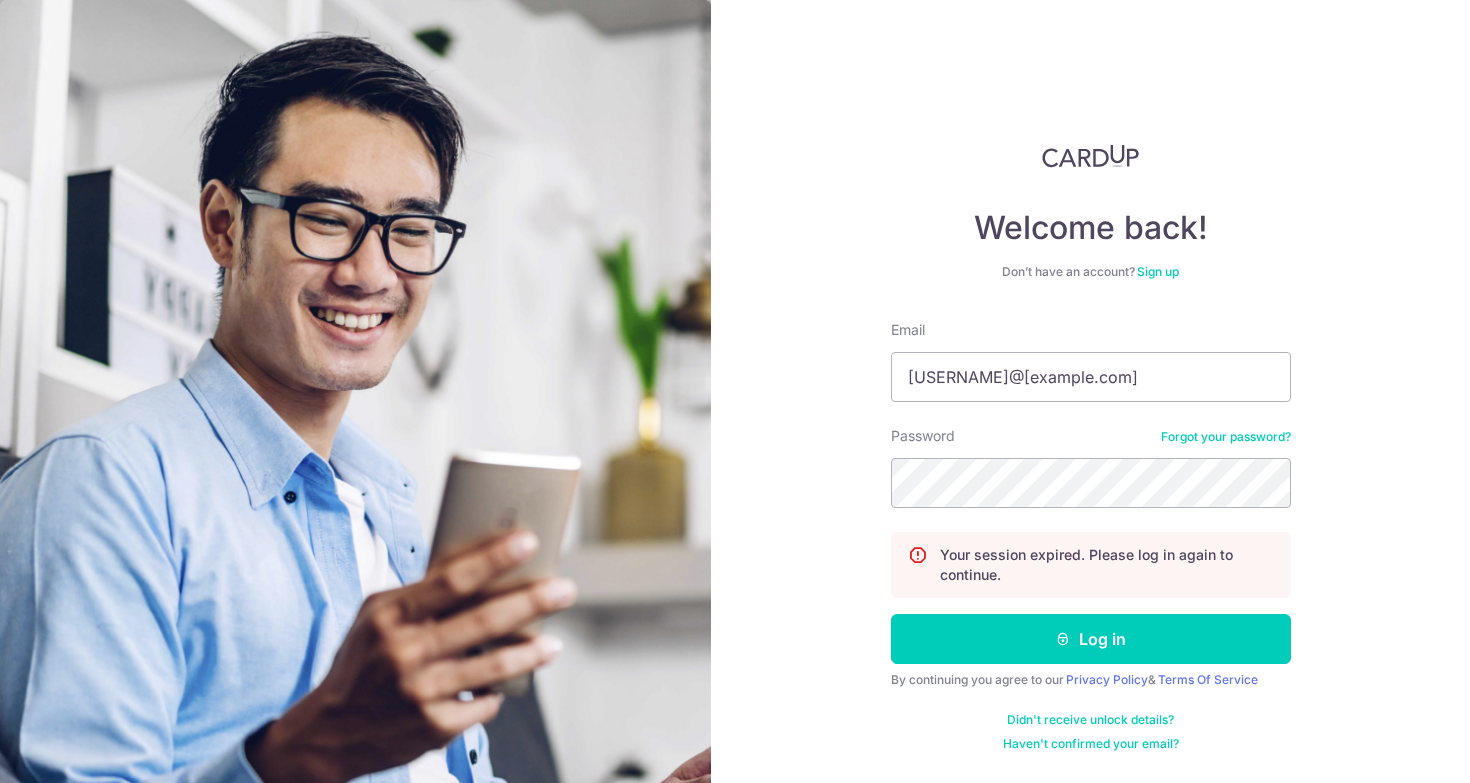 scroll, scrollTop: 0, scrollLeft: 0, axis: both 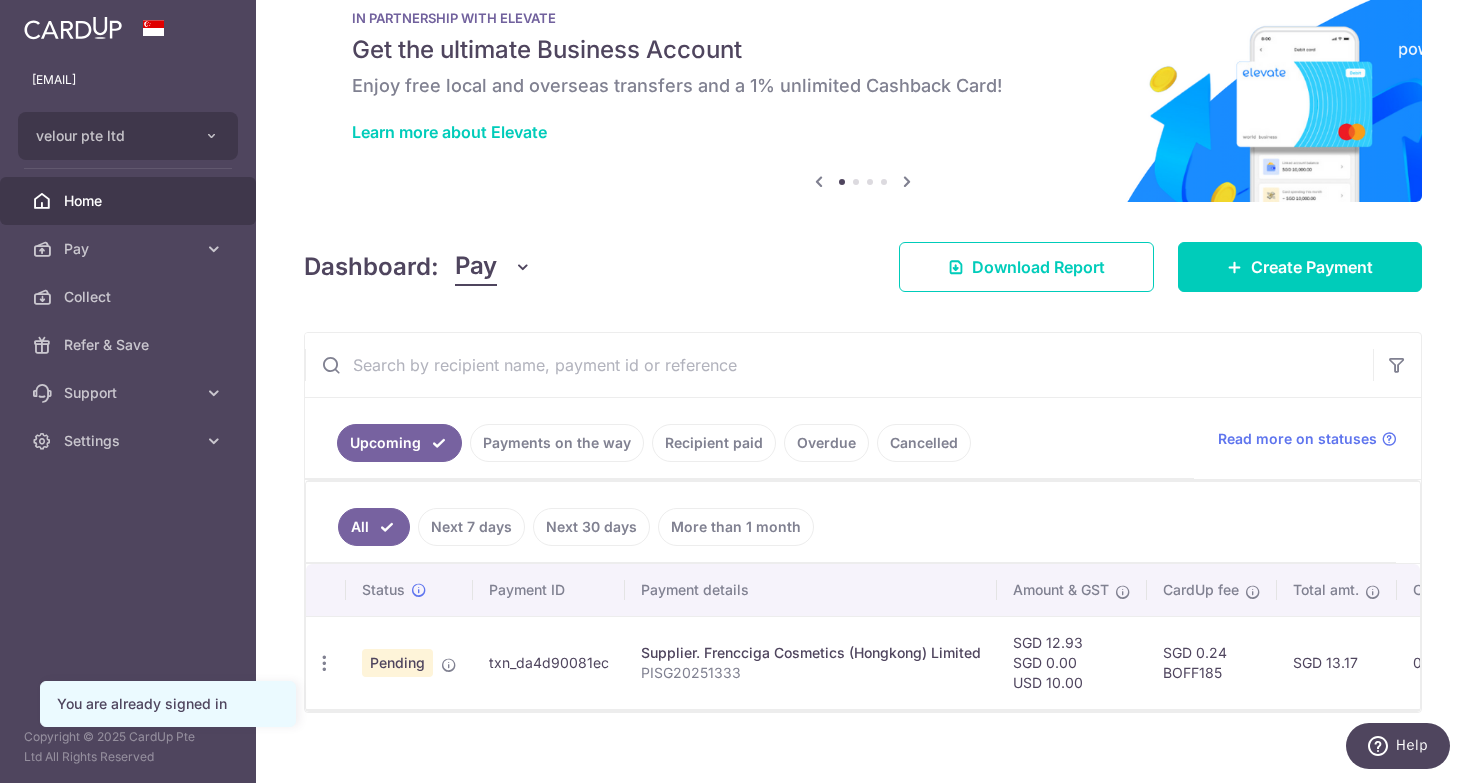 click on "Payments on the way" at bounding box center [557, 443] 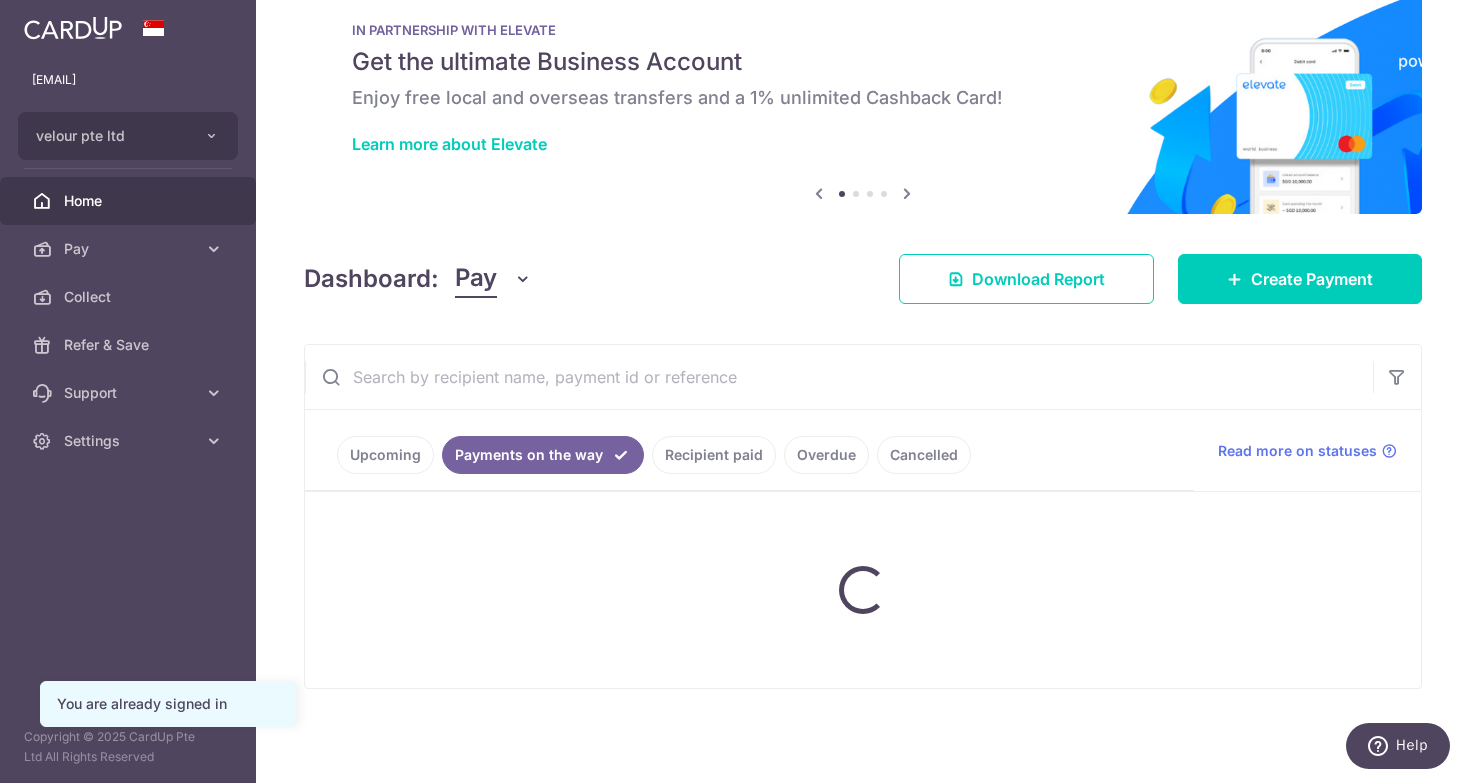 scroll, scrollTop: 42, scrollLeft: 0, axis: vertical 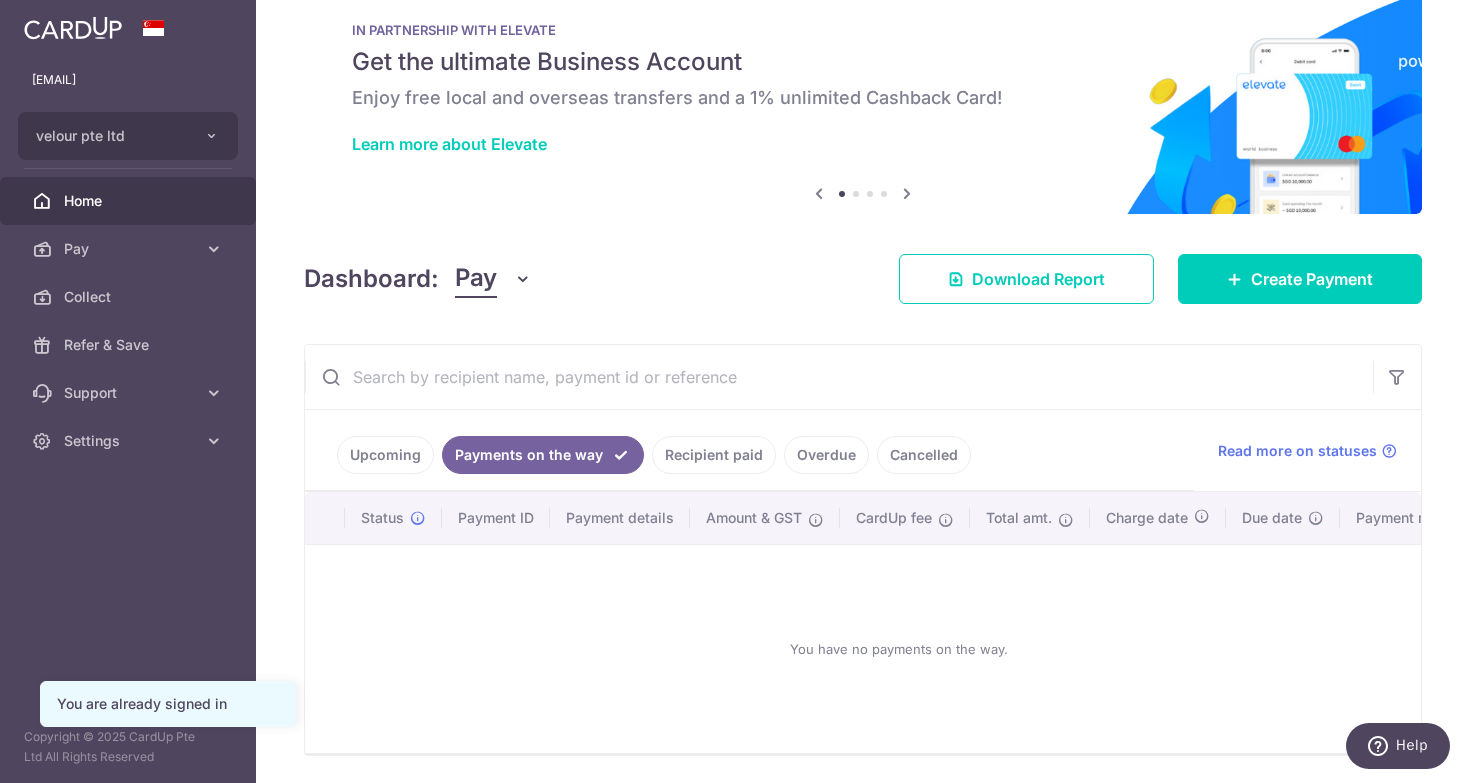 click on "Recipient paid" at bounding box center [714, 455] 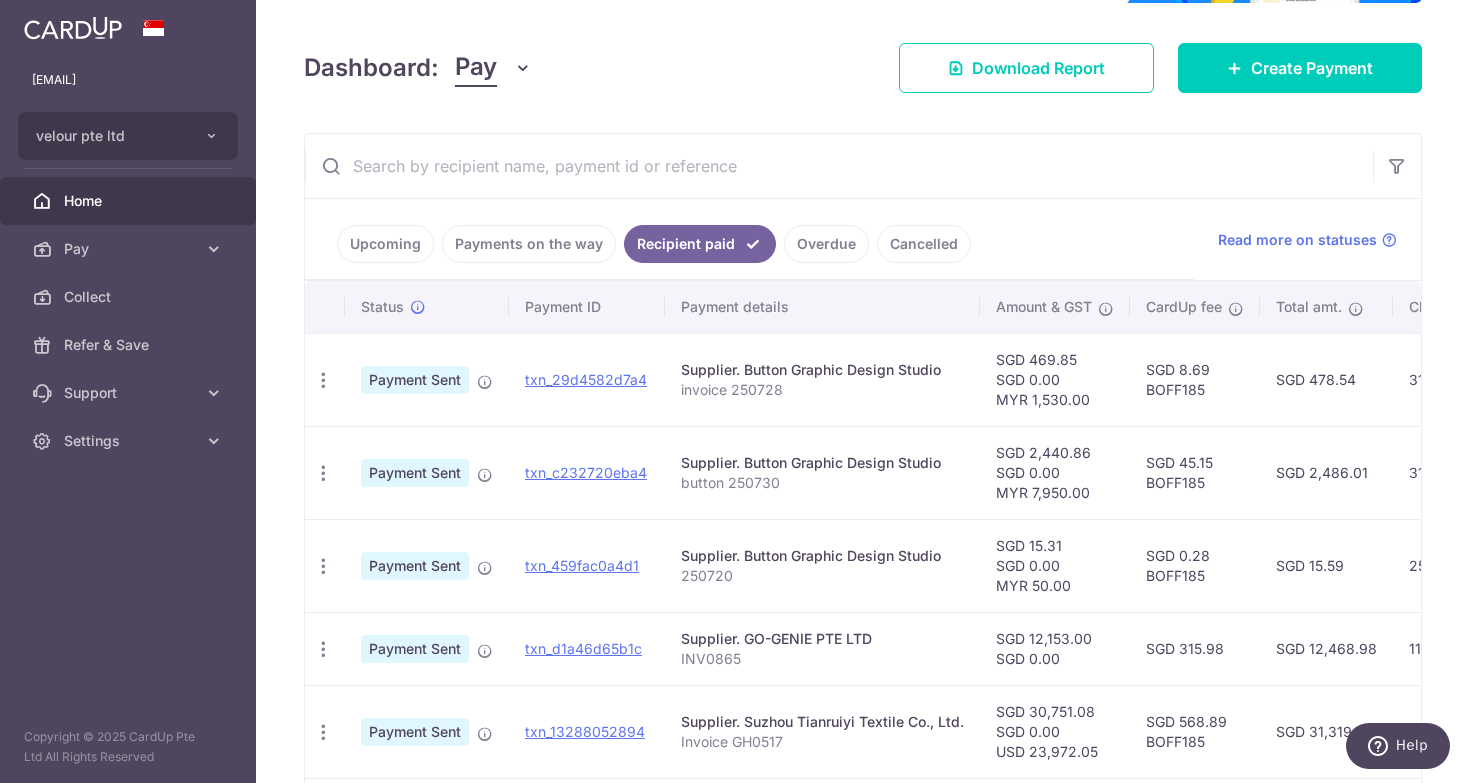 scroll, scrollTop: 249, scrollLeft: 0, axis: vertical 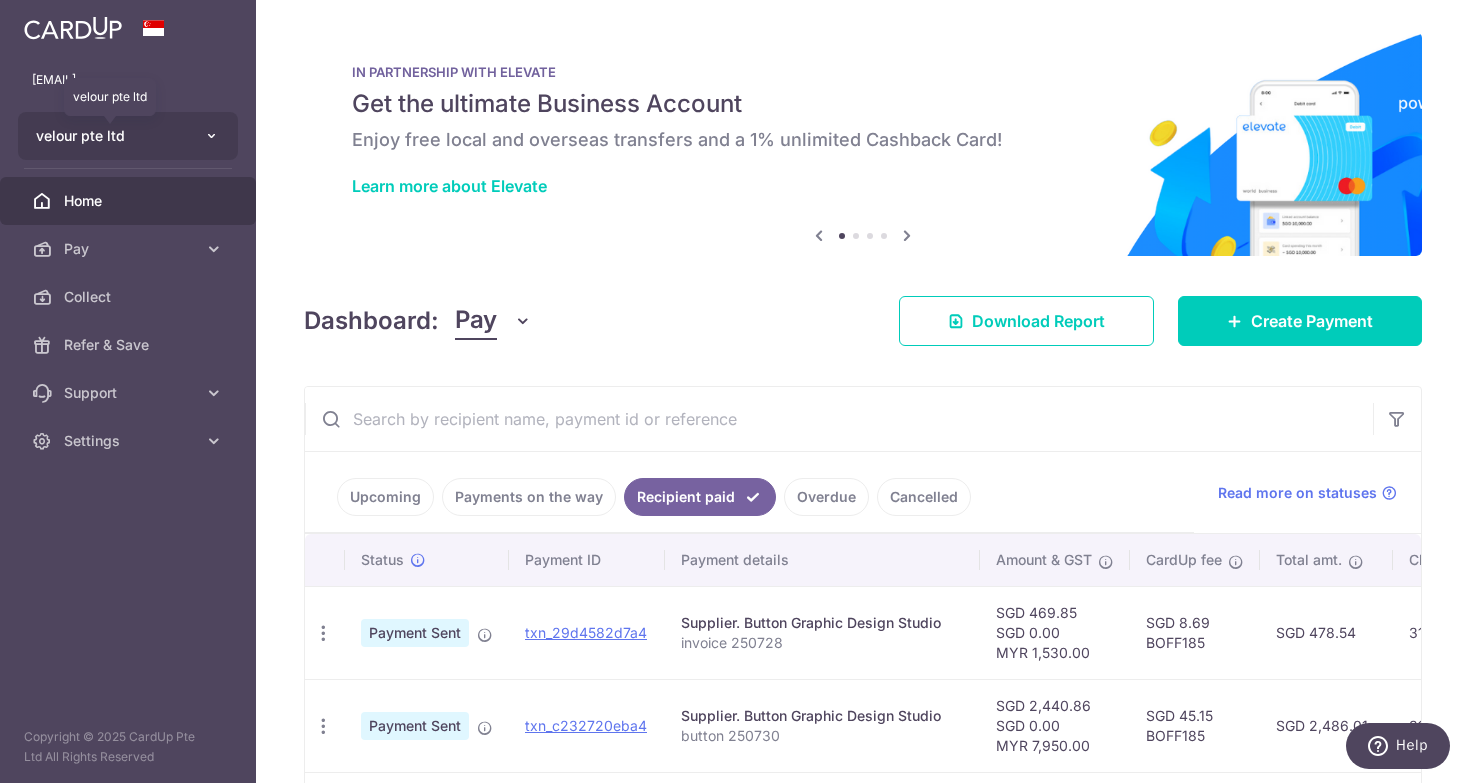 click on "velour pte ltd" at bounding box center (110, 136) 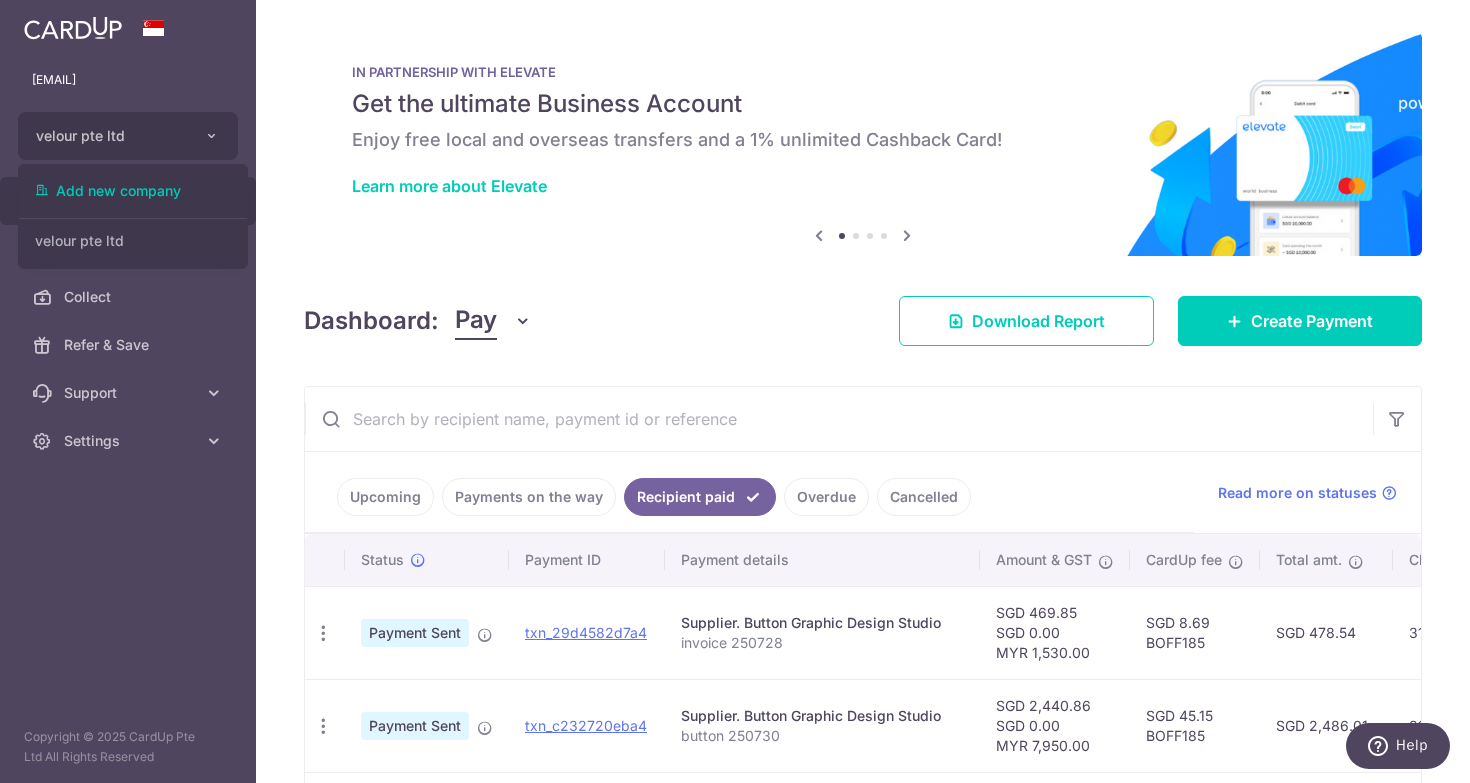 click on "IN PARTNERSHIP WITH ELEVATE
Get the ultimate Business Account
Enjoy free local and overseas transfers and a 1% unlimited Cashback Card!
Learn more about Elevate" at bounding box center (863, 132) 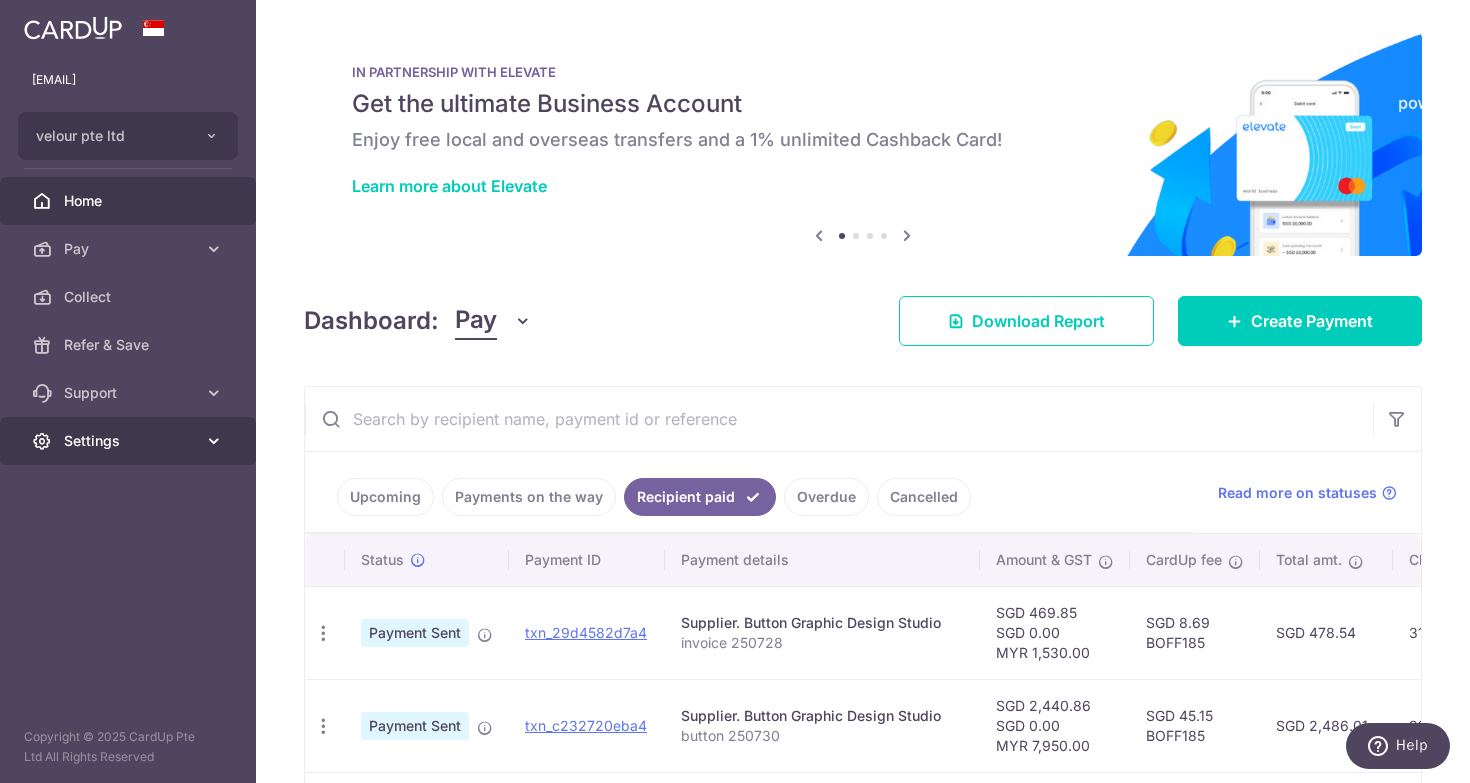 click on "Settings" at bounding box center (130, 441) 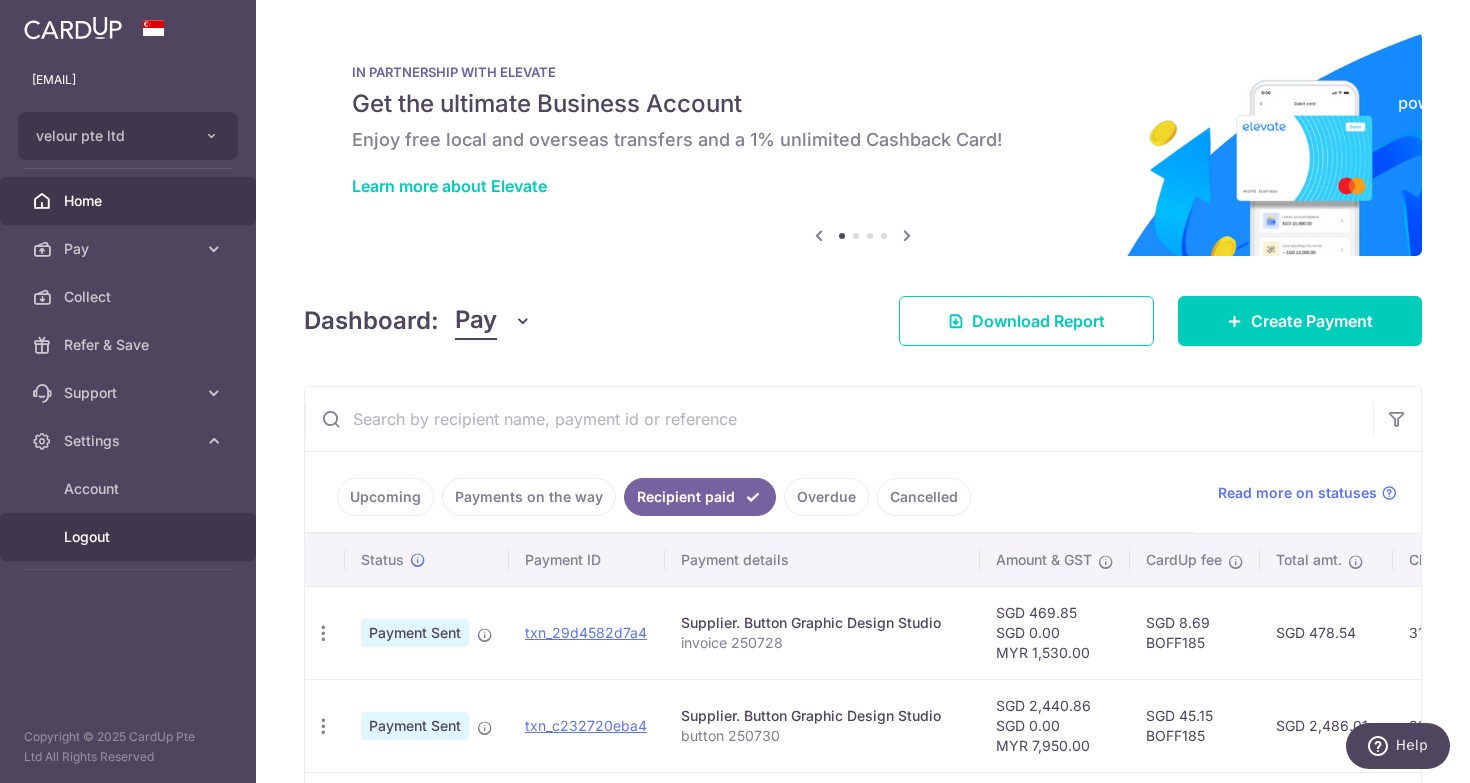 click on "Logout" at bounding box center [130, 537] 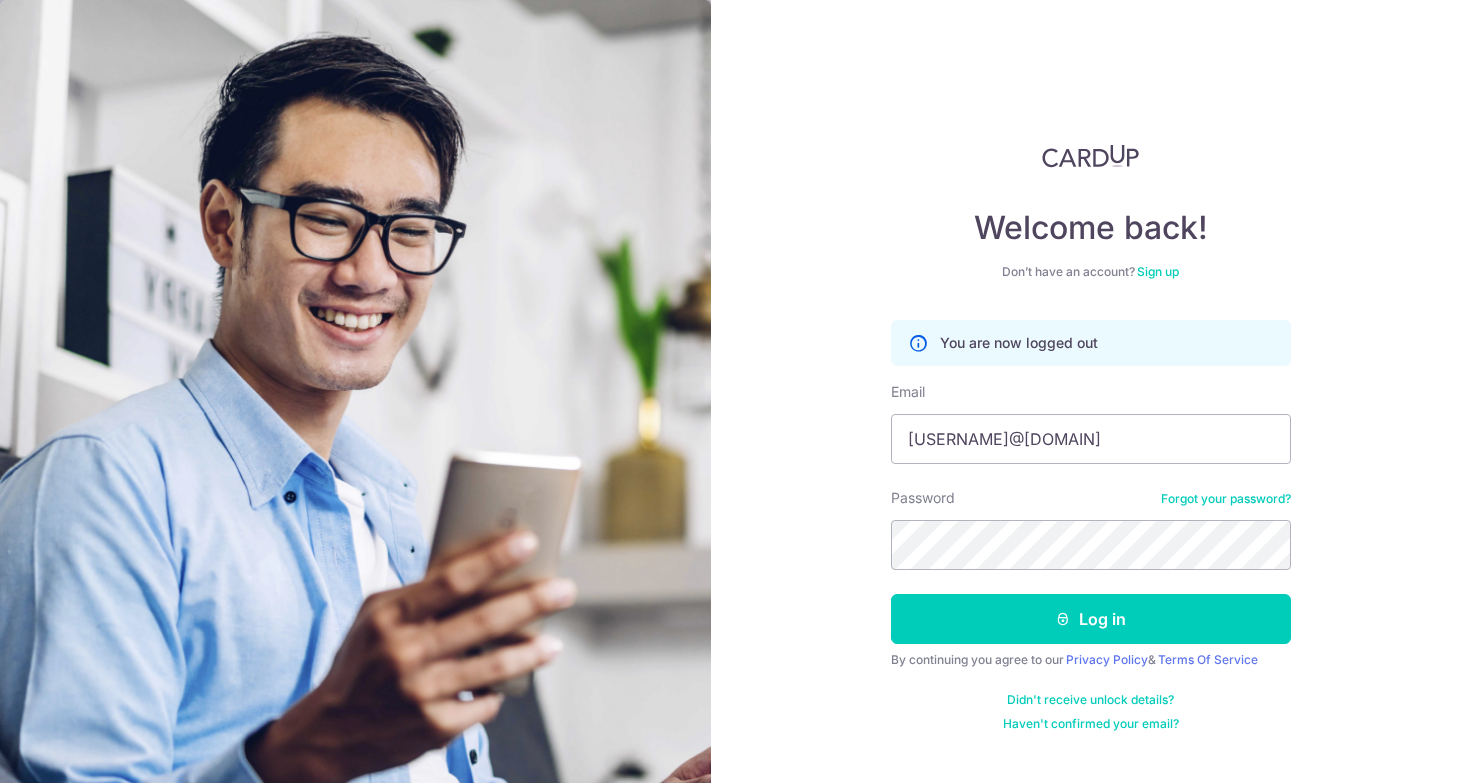 scroll, scrollTop: 0, scrollLeft: 0, axis: both 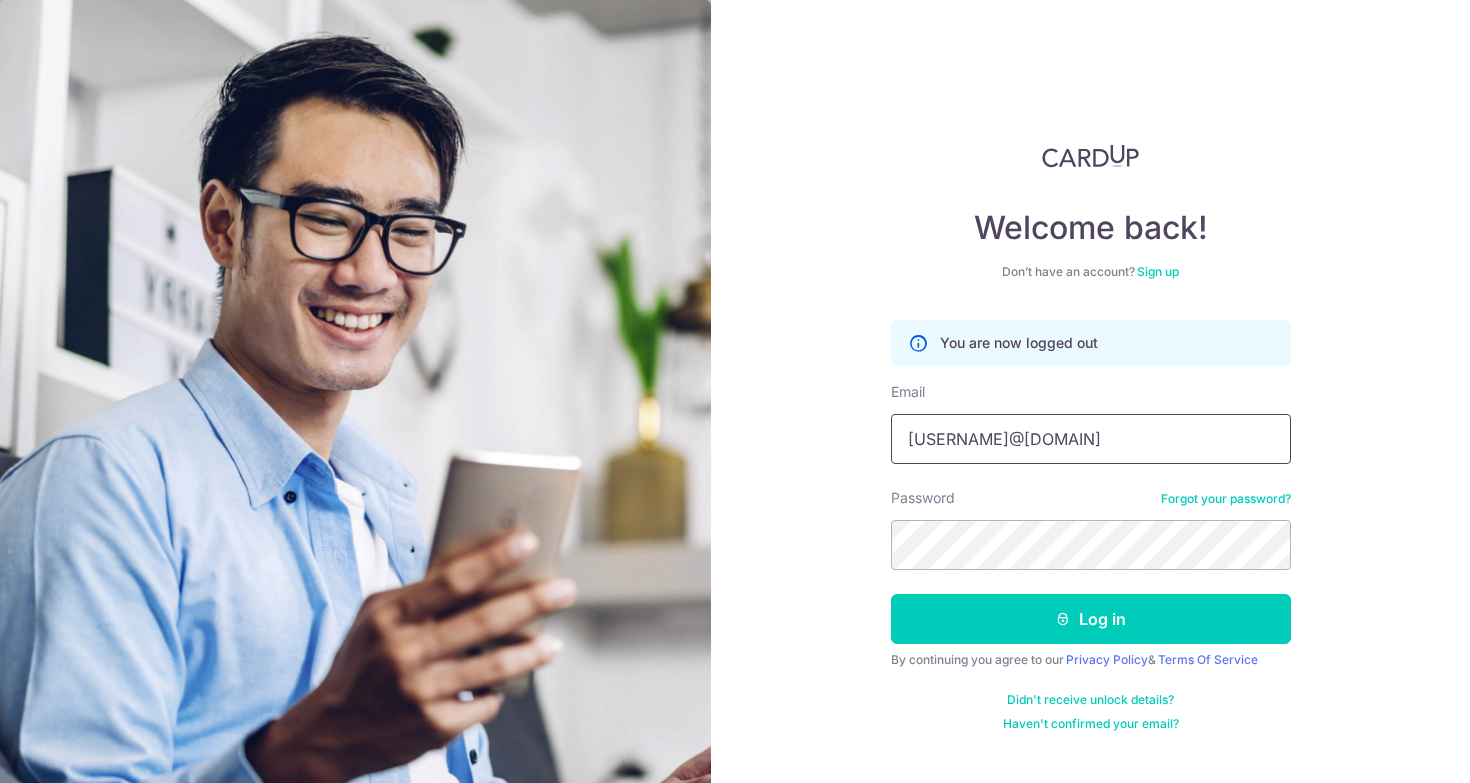 drag, startPoint x: 1157, startPoint y: 446, endPoint x: 1145, endPoint y: 279, distance: 167.43059 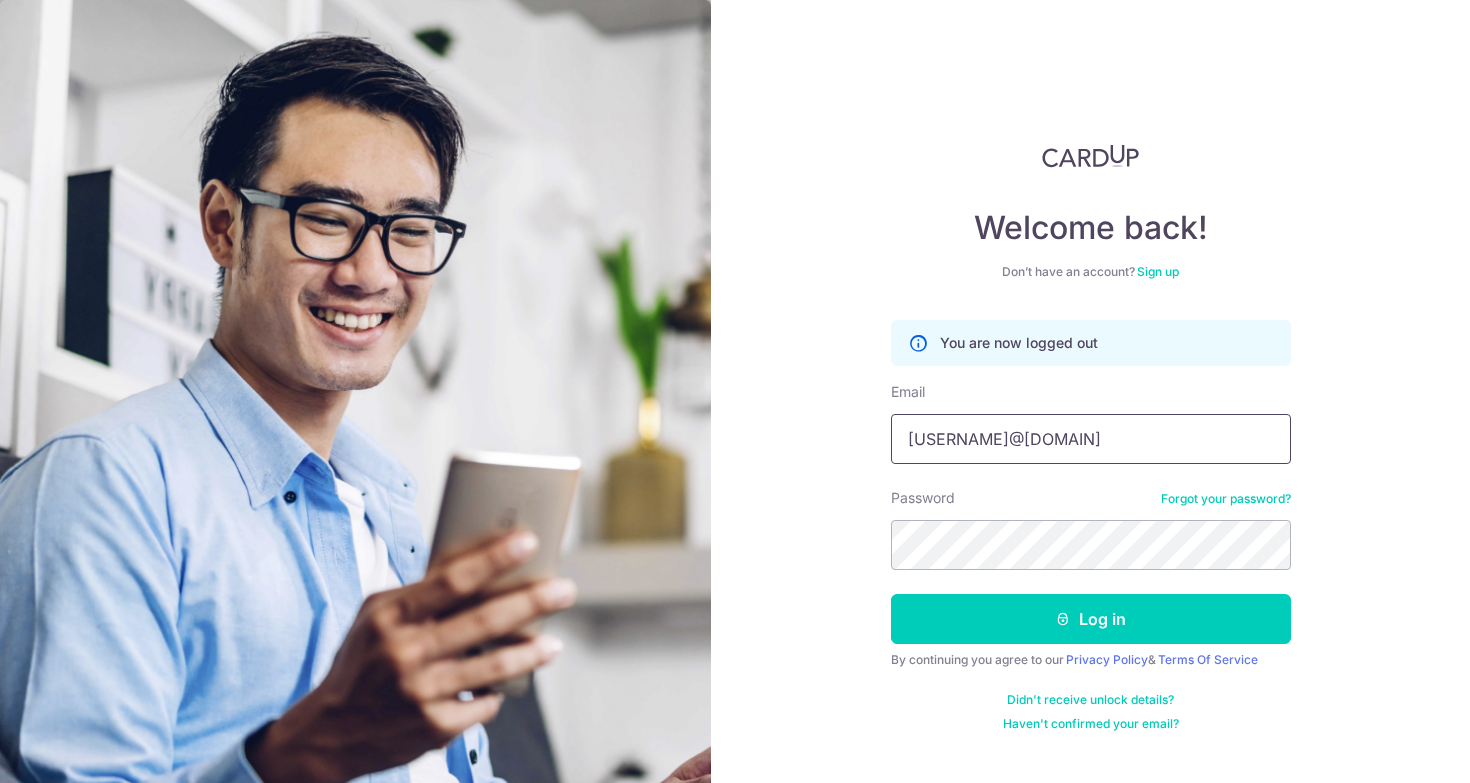 type on "[USERNAME]@[DOMAIN]" 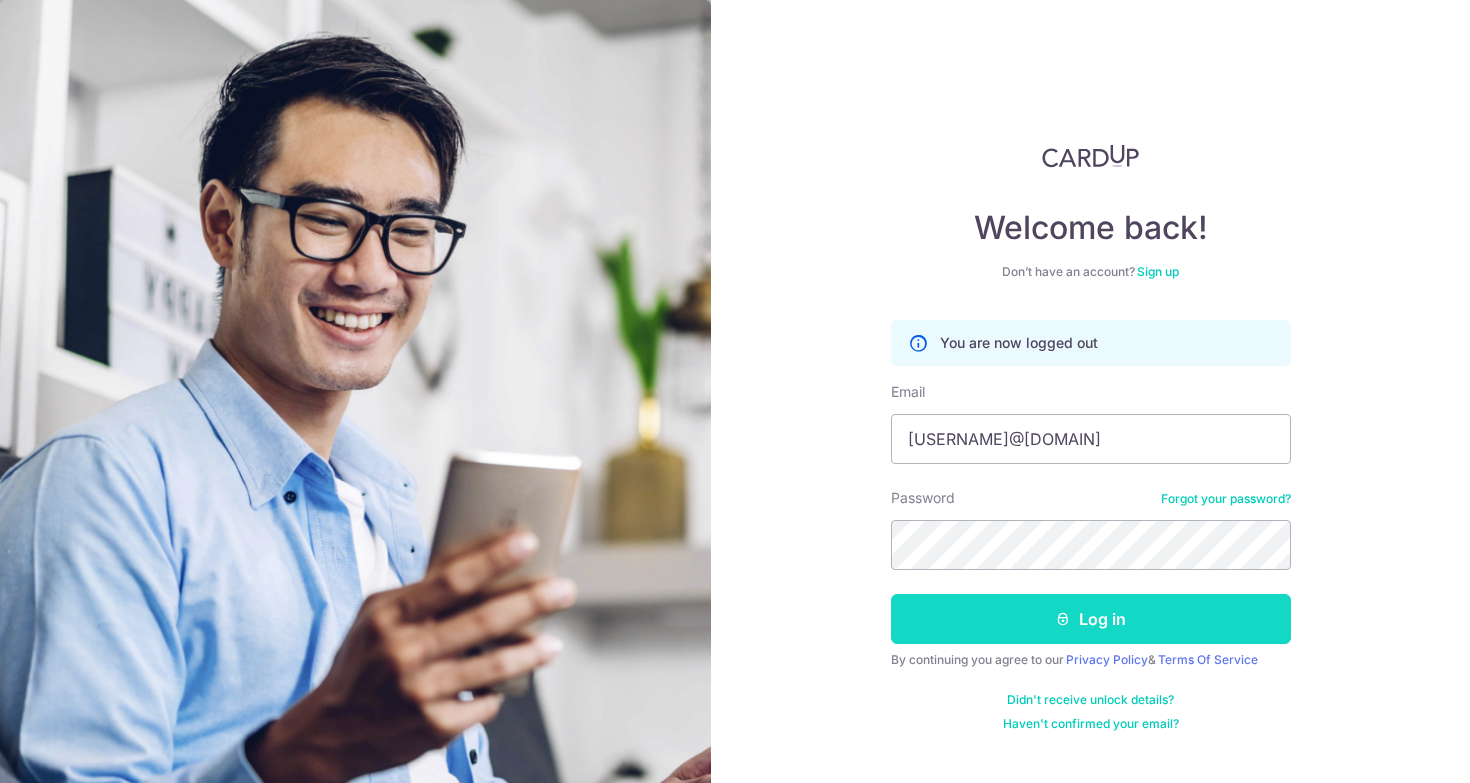 click on "Log in" at bounding box center (1091, 619) 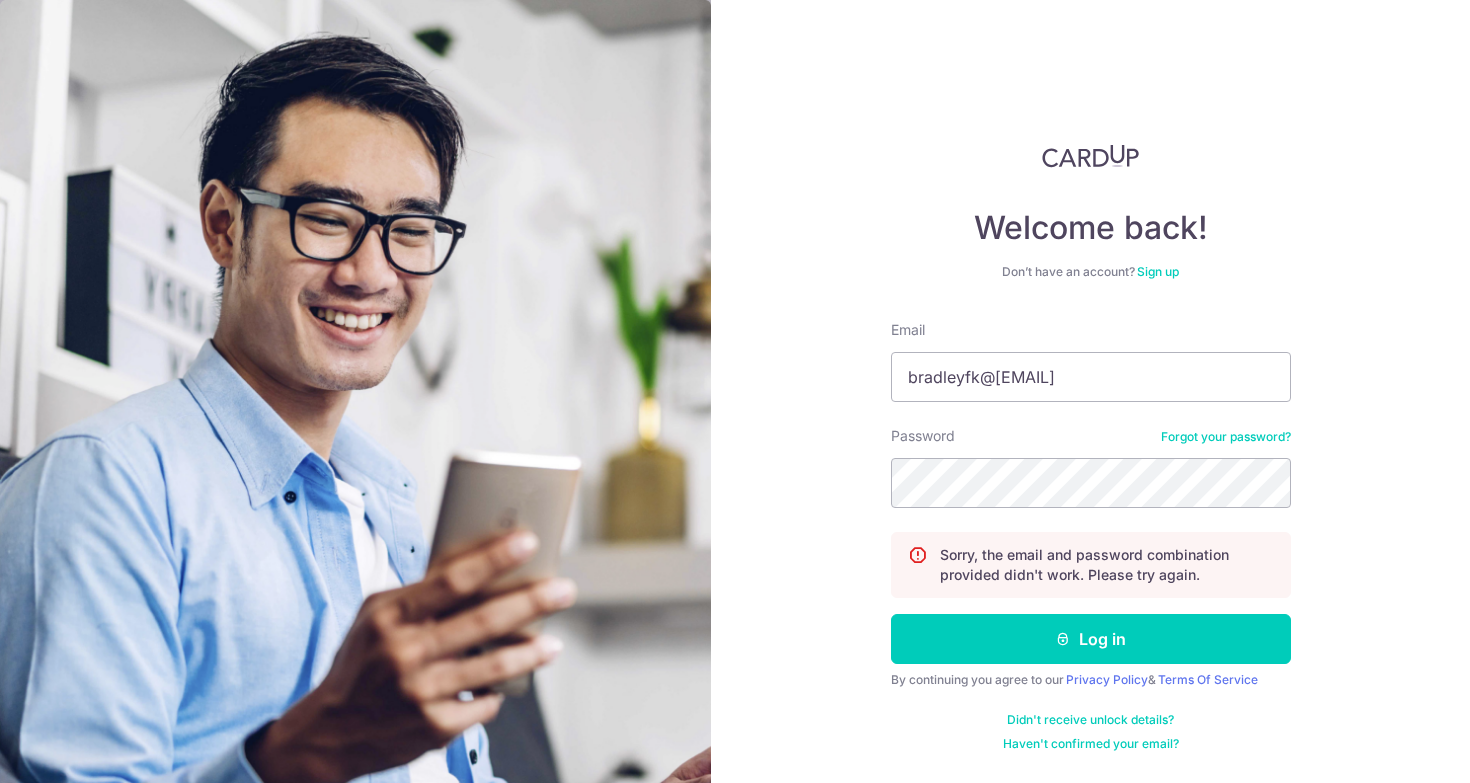scroll, scrollTop: 0, scrollLeft: 0, axis: both 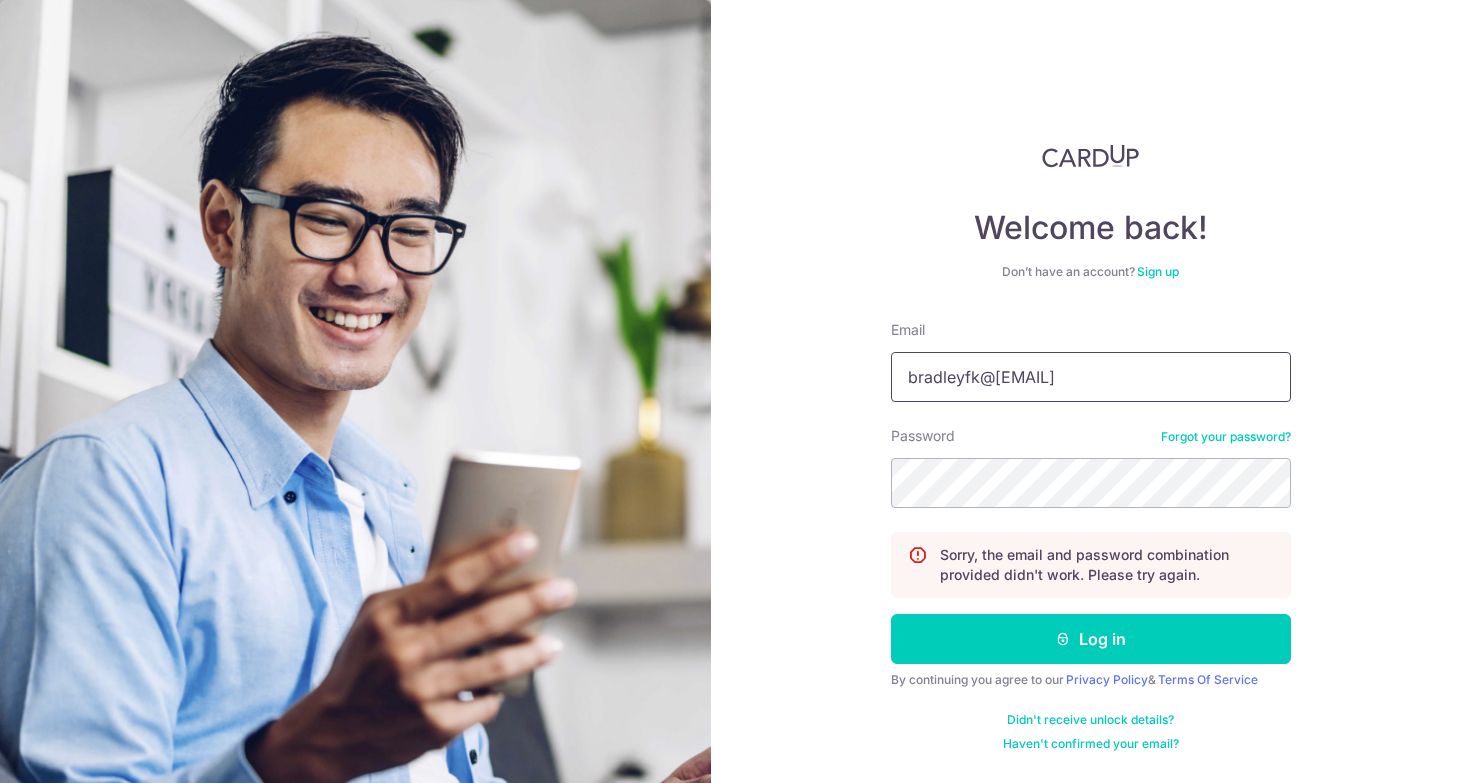drag, startPoint x: 1103, startPoint y: 347, endPoint x: 1102, endPoint y: 307, distance: 40.012497 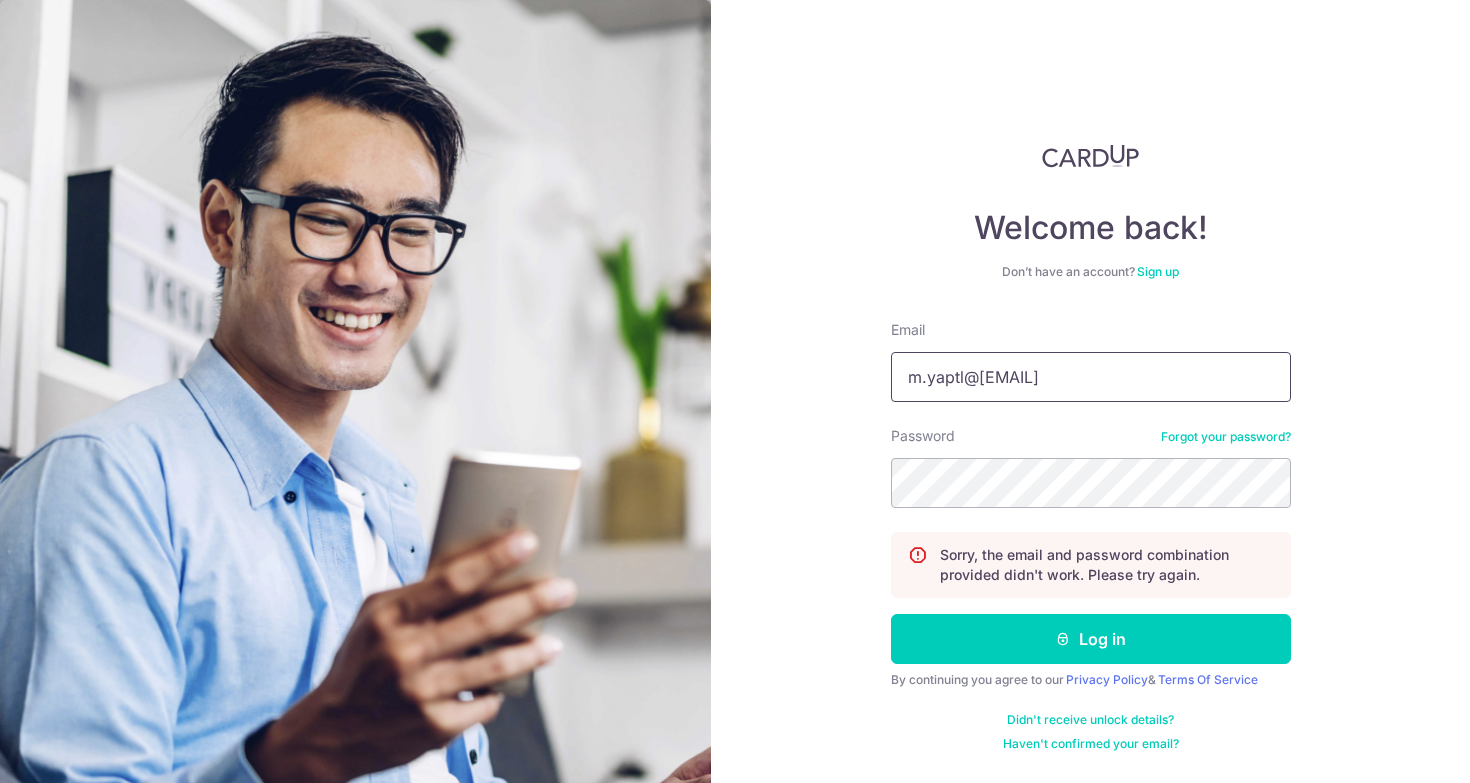 type on "m.yaptl@gmail.com" 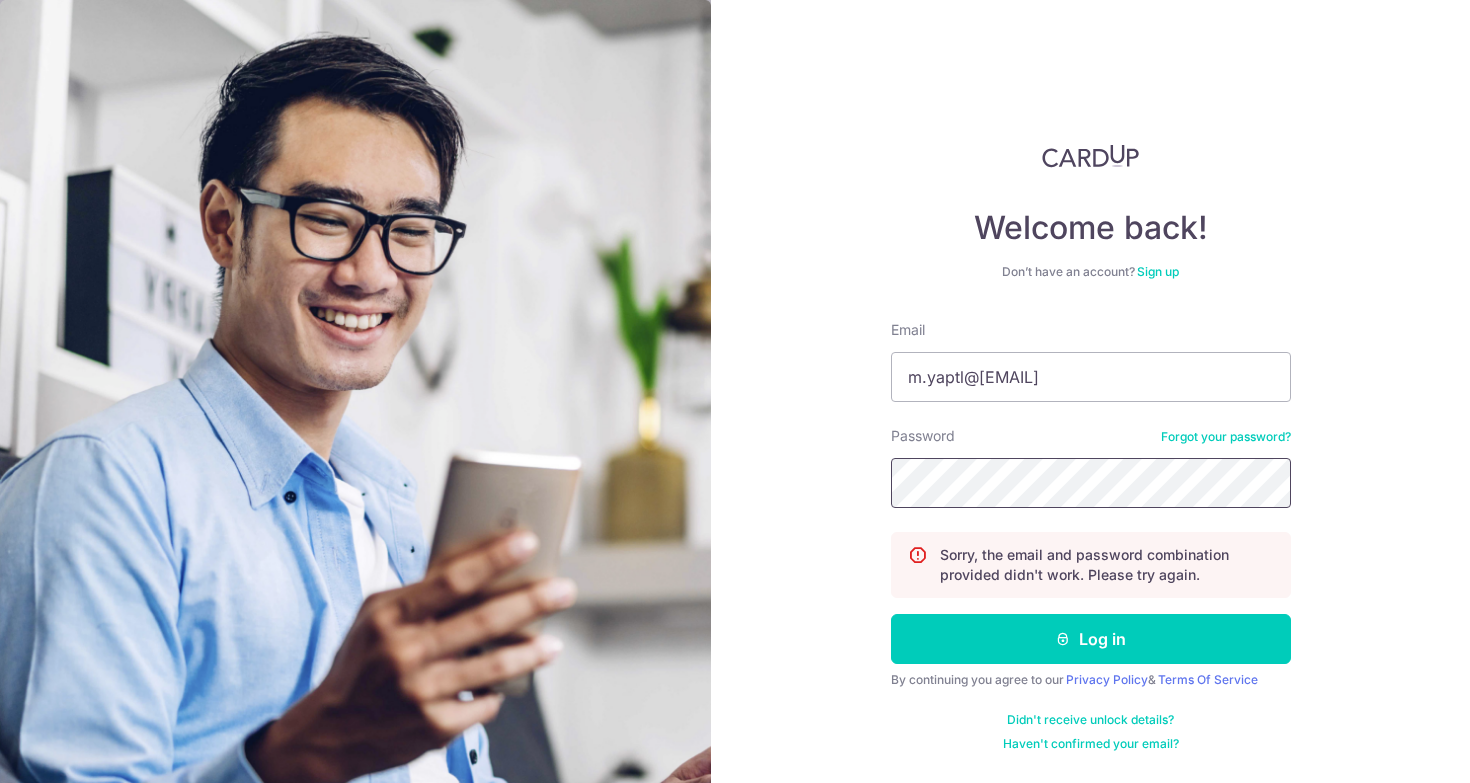 click on "Log in" at bounding box center [1091, 639] 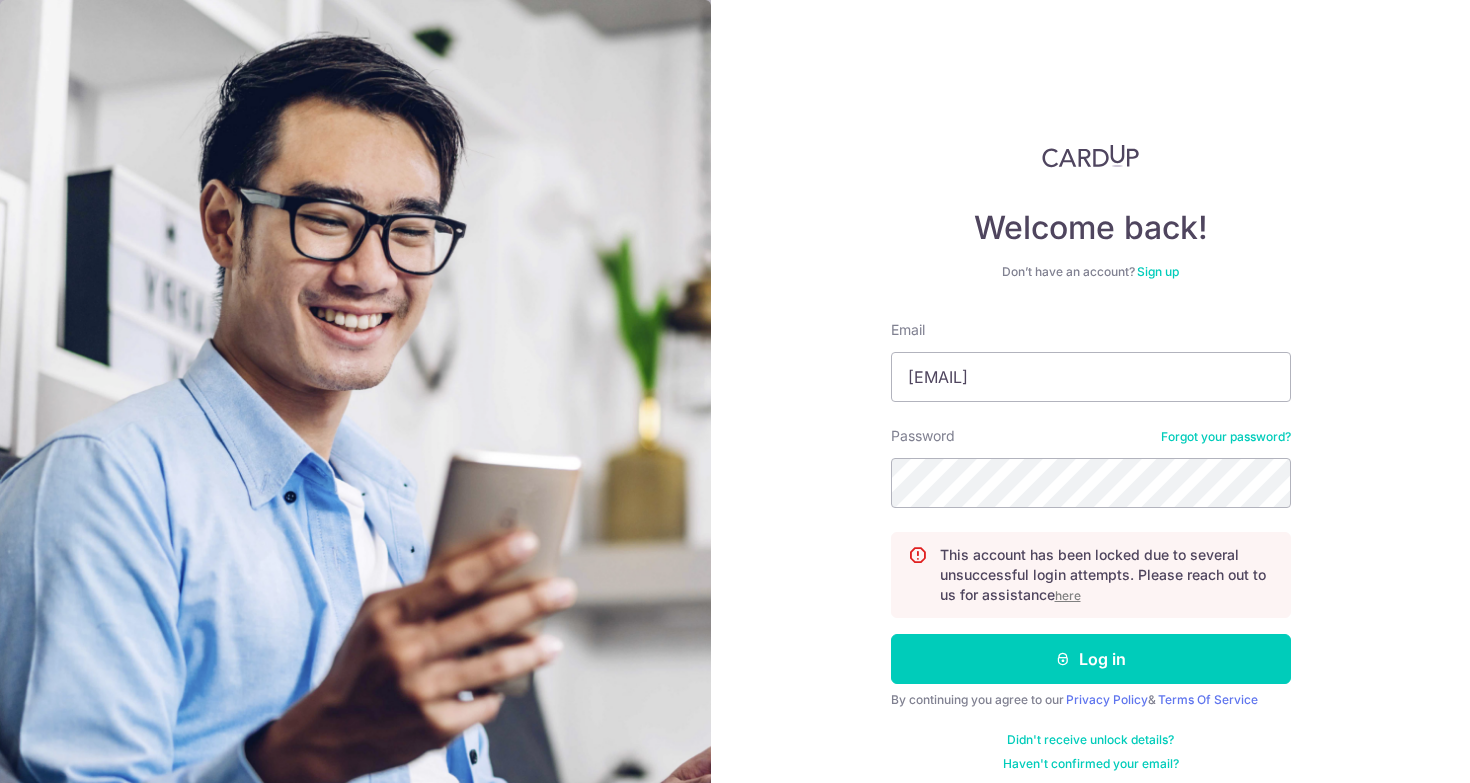 scroll, scrollTop: 0, scrollLeft: 0, axis: both 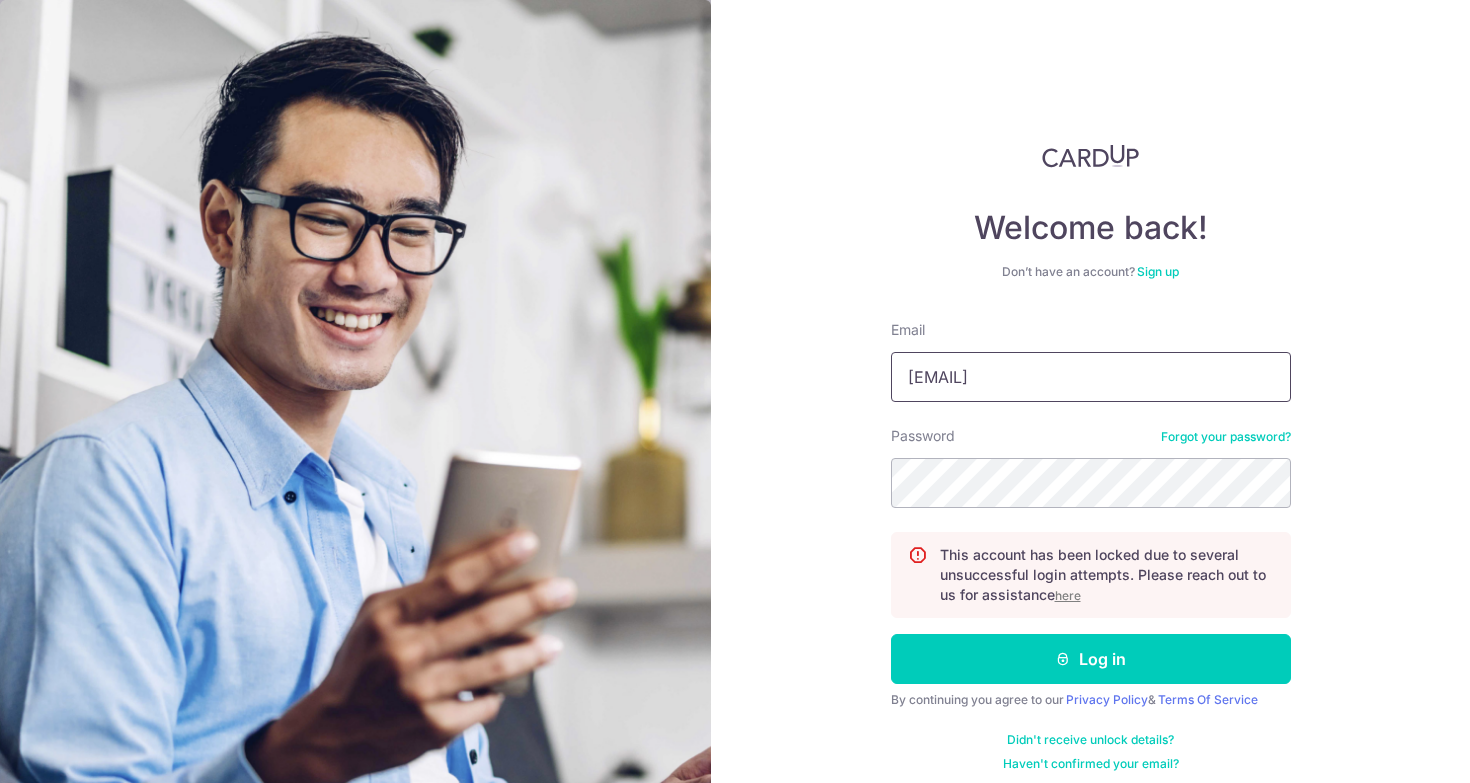 drag, startPoint x: 1107, startPoint y: 395, endPoint x: 1082, endPoint y: 296, distance: 102.10779 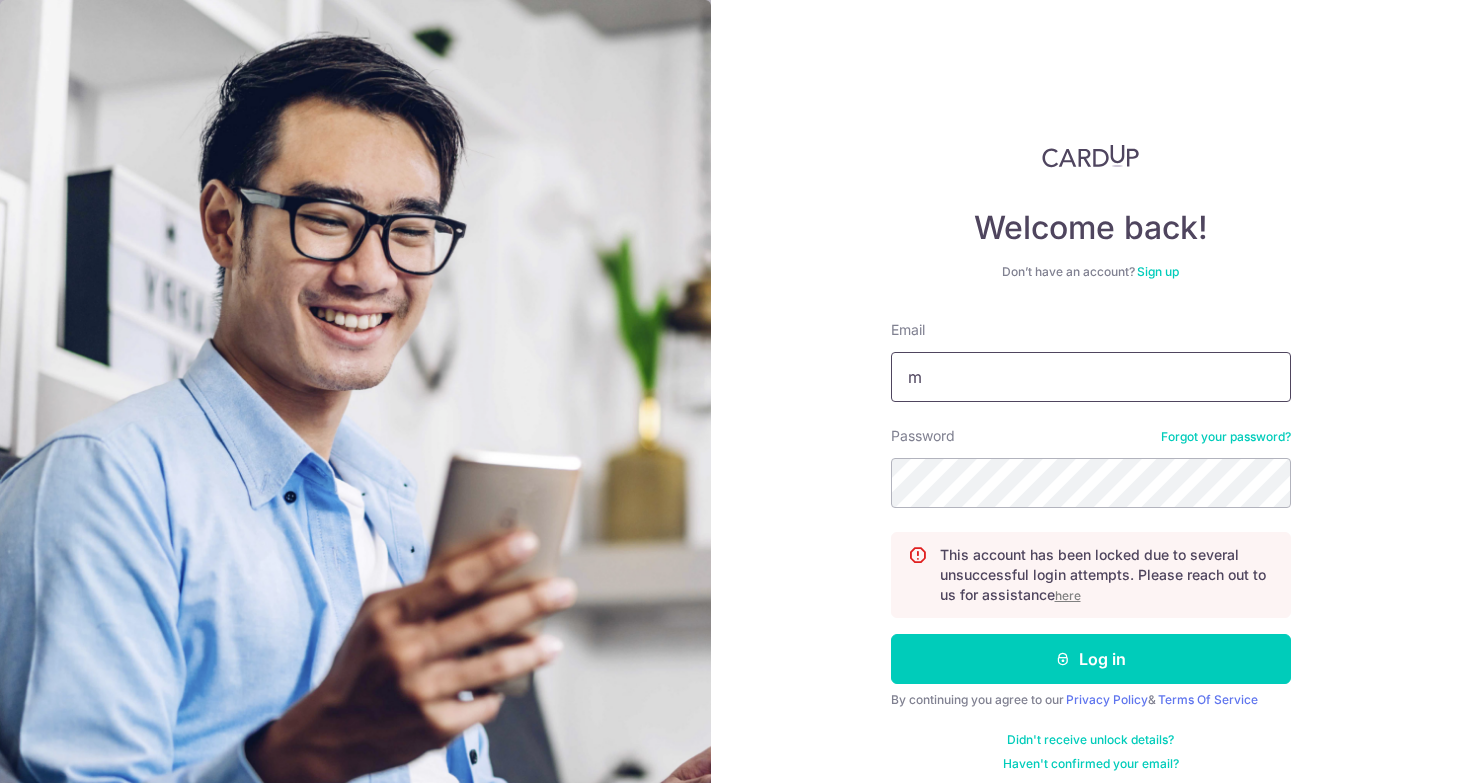 drag, startPoint x: 950, startPoint y: 379, endPoint x: 853, endPoint y: 180, distance: 221.38202 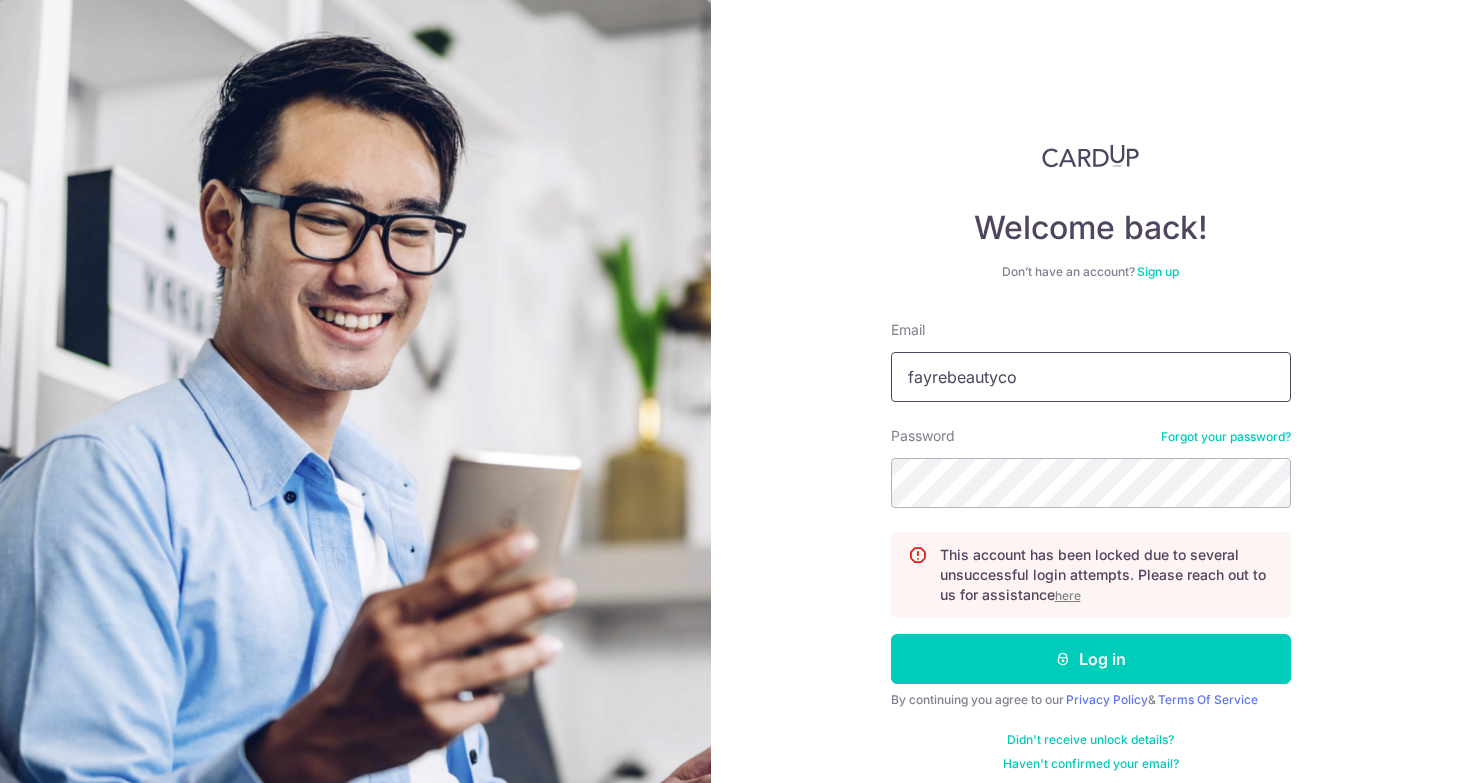 click on "fayrebeautyco" at bounding box center (1091, 377) 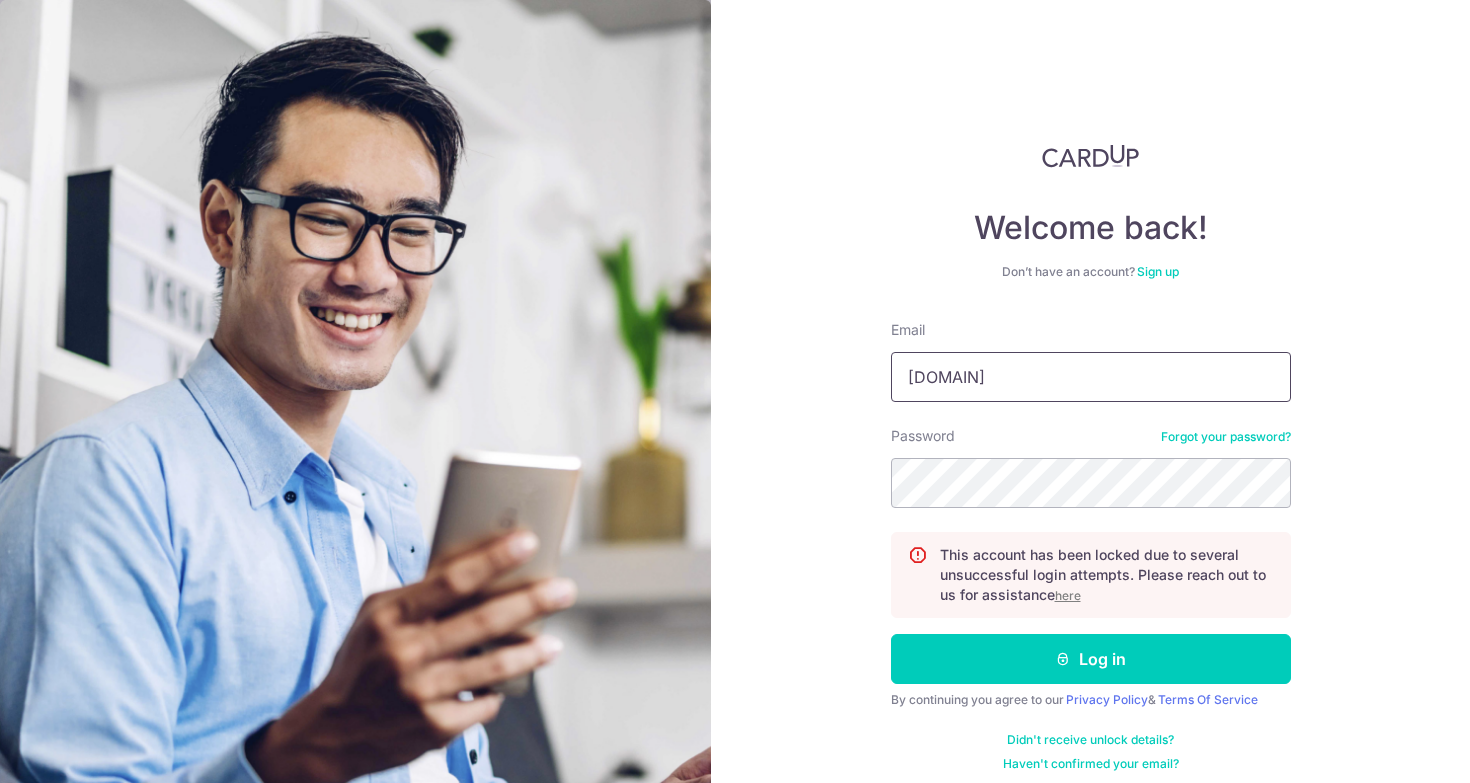 type on "mskinnycoffeesg" 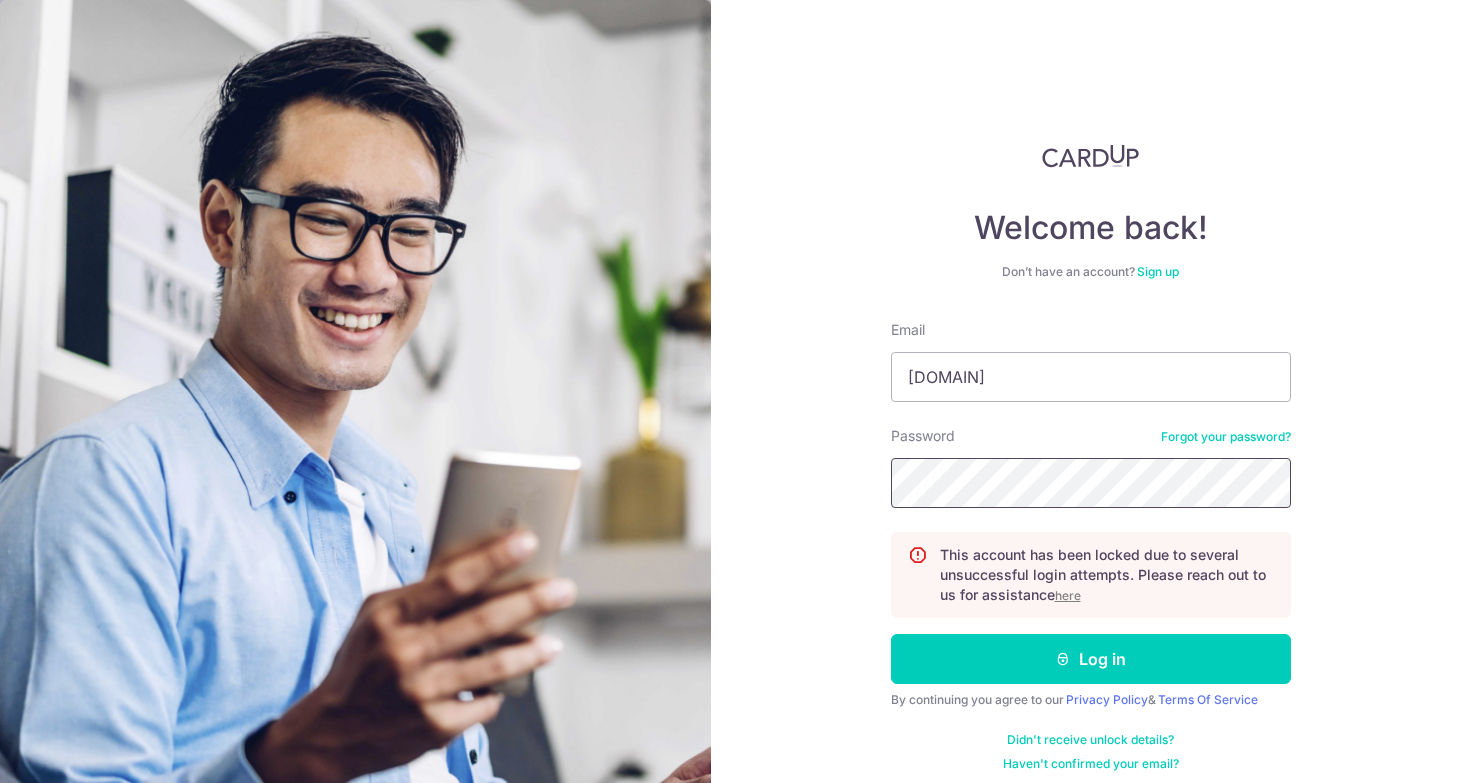 click on "Log in" at bounding box center (1091, 659) 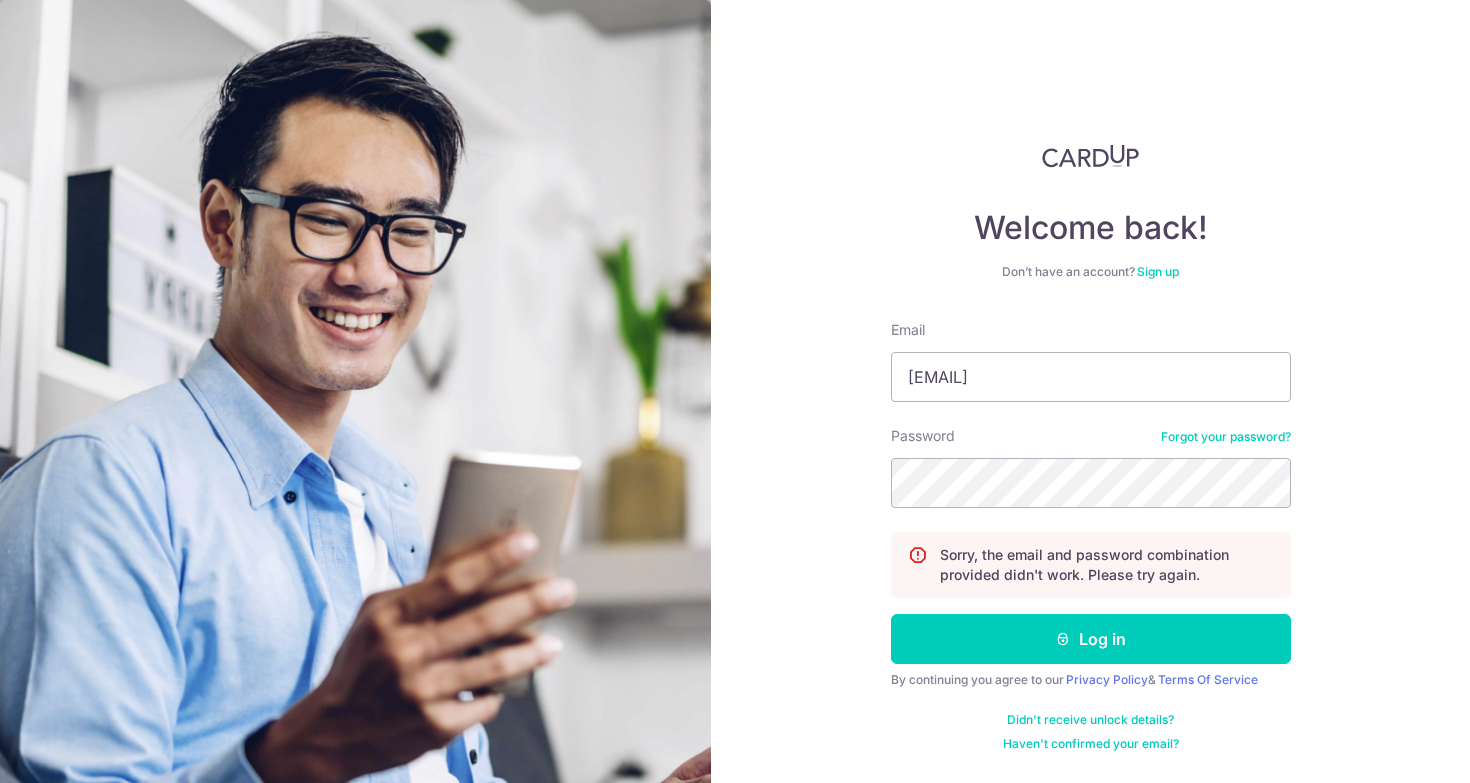 scroll, scrollTop: 0, scrollLeft: 0, axis: both 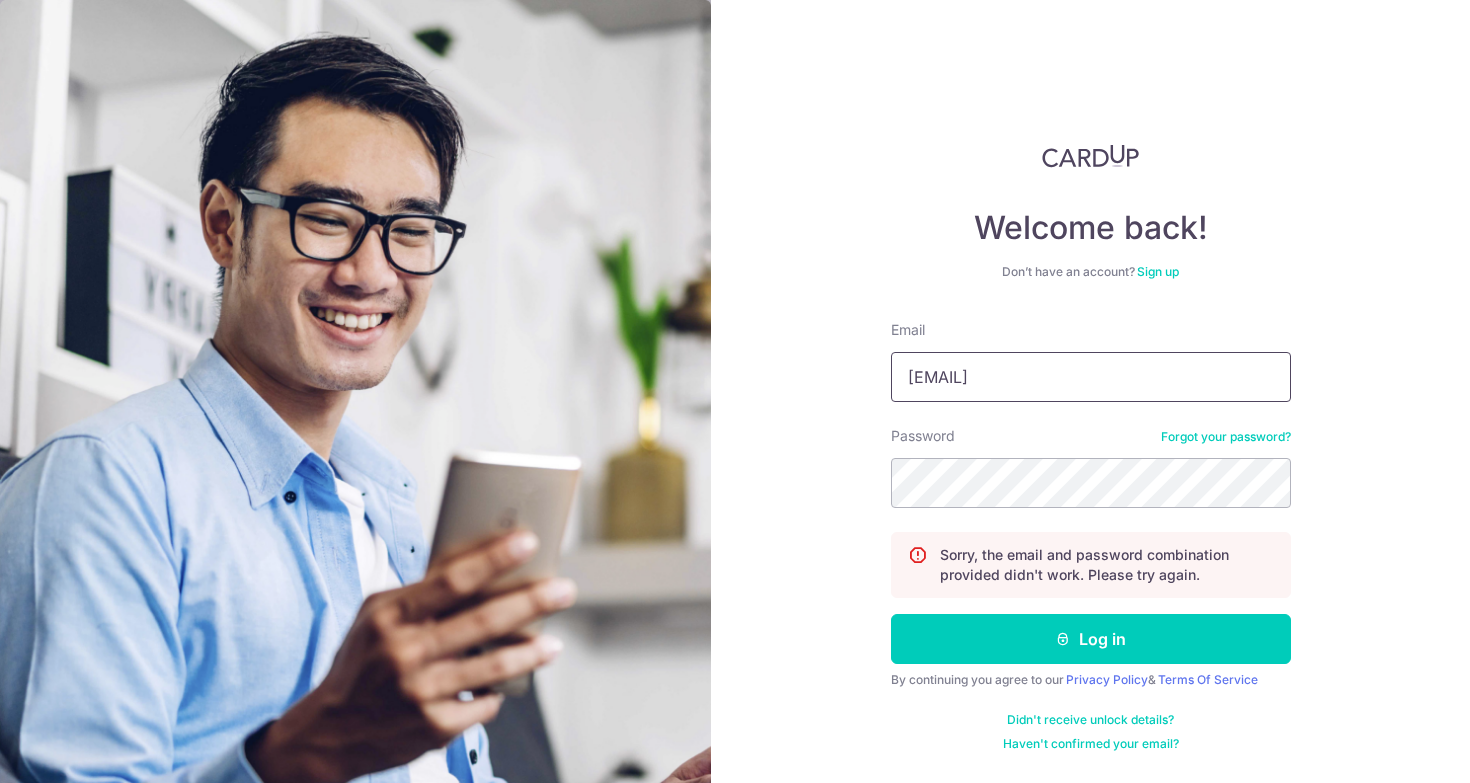 drag, startPoint x: 1103, startPoint y: 383, endPoint x: 1103, endPoint y: 360, distance: 23 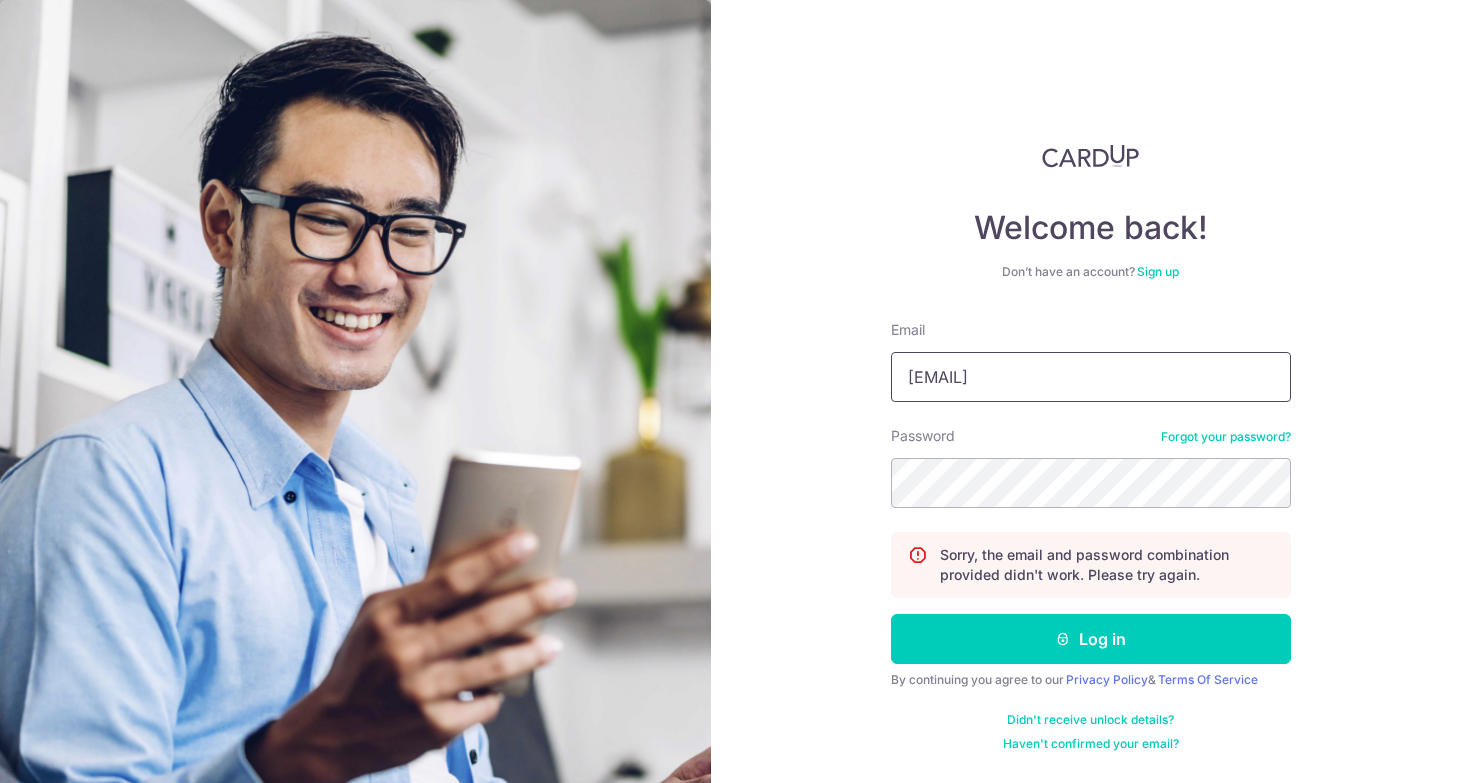 paste on "mskinnycoffeesg" 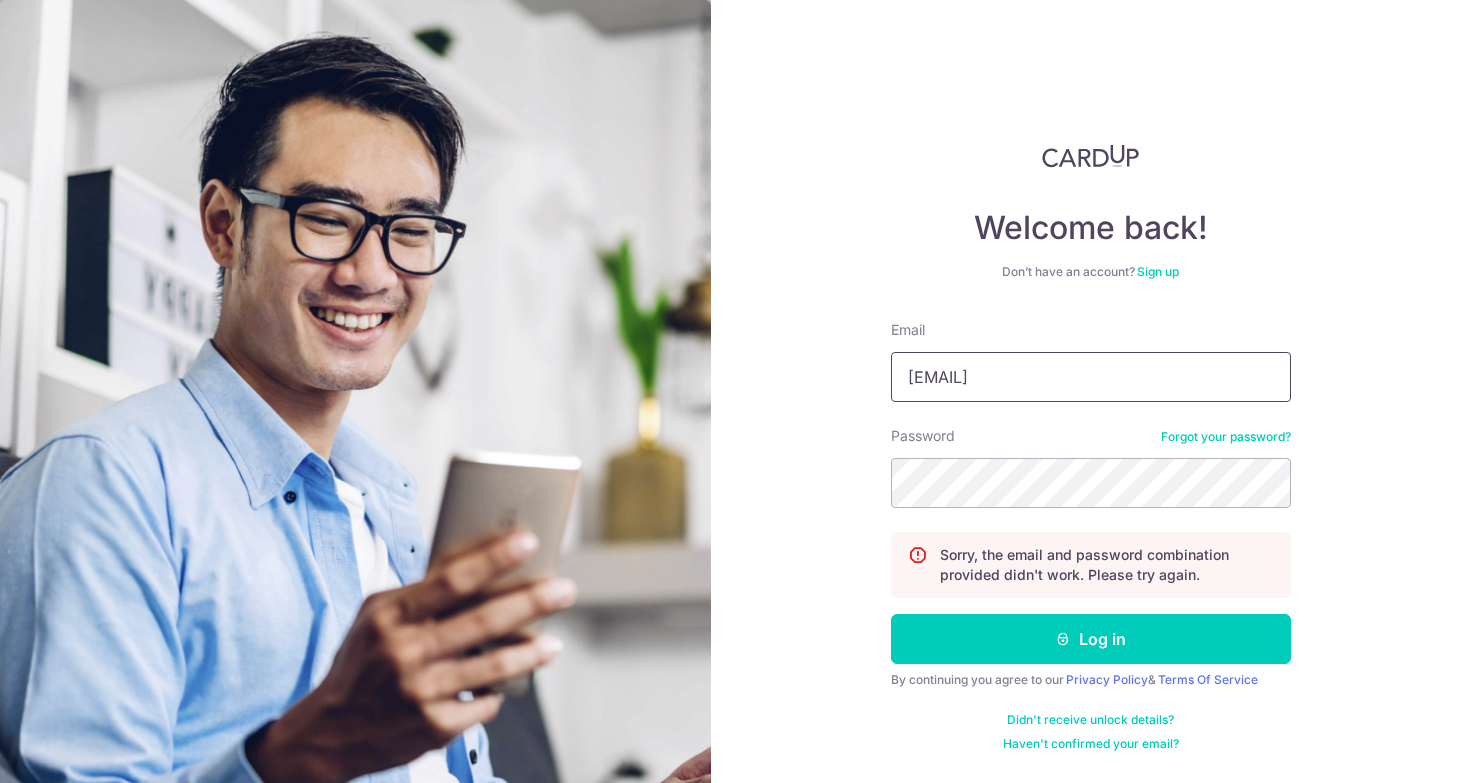 click on "[EMAIL]" at bounding box center (1091, 377) 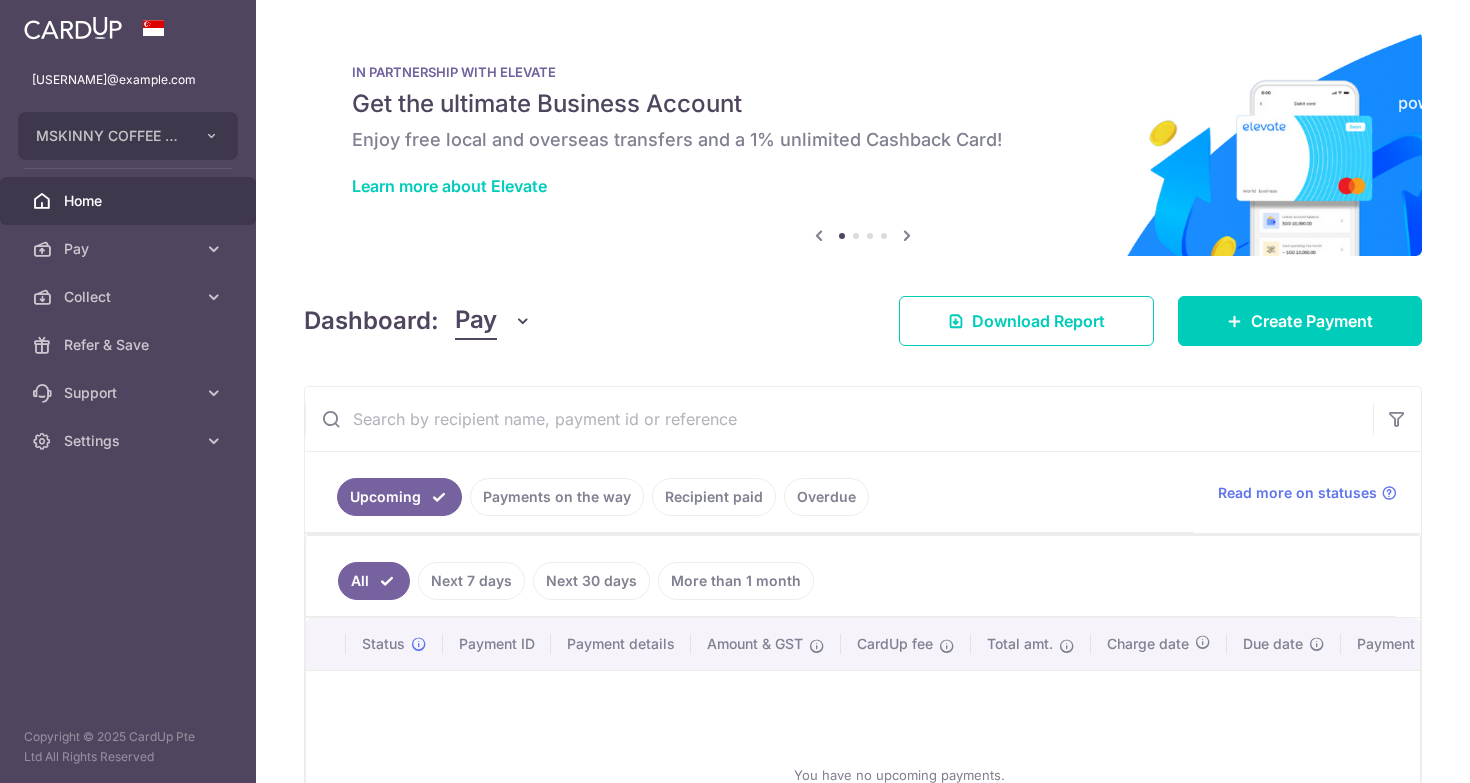 scroll, scrollTop: 0, scrollLeft: 0, axis: both 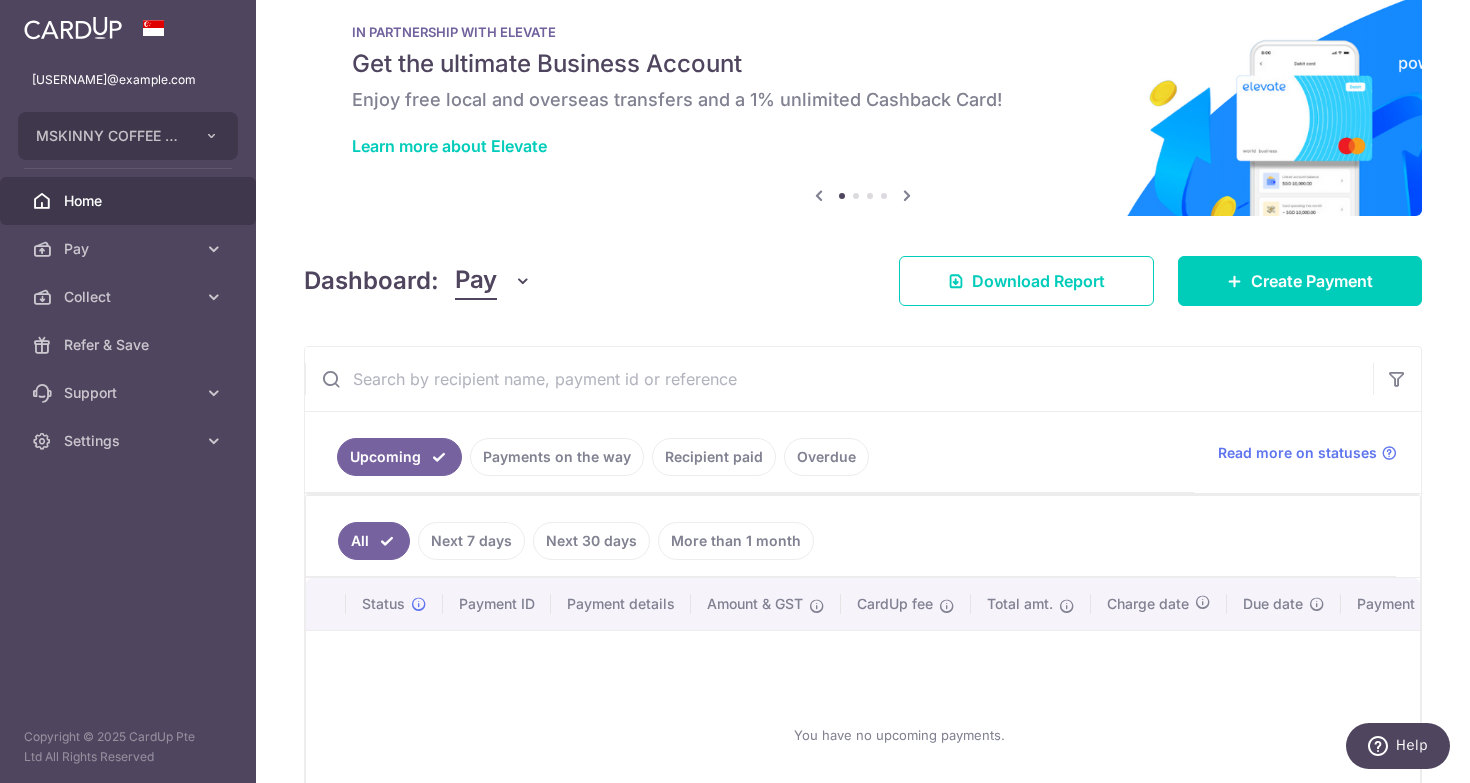 click on "Payments on the way" at bounding box center [557, 457] 